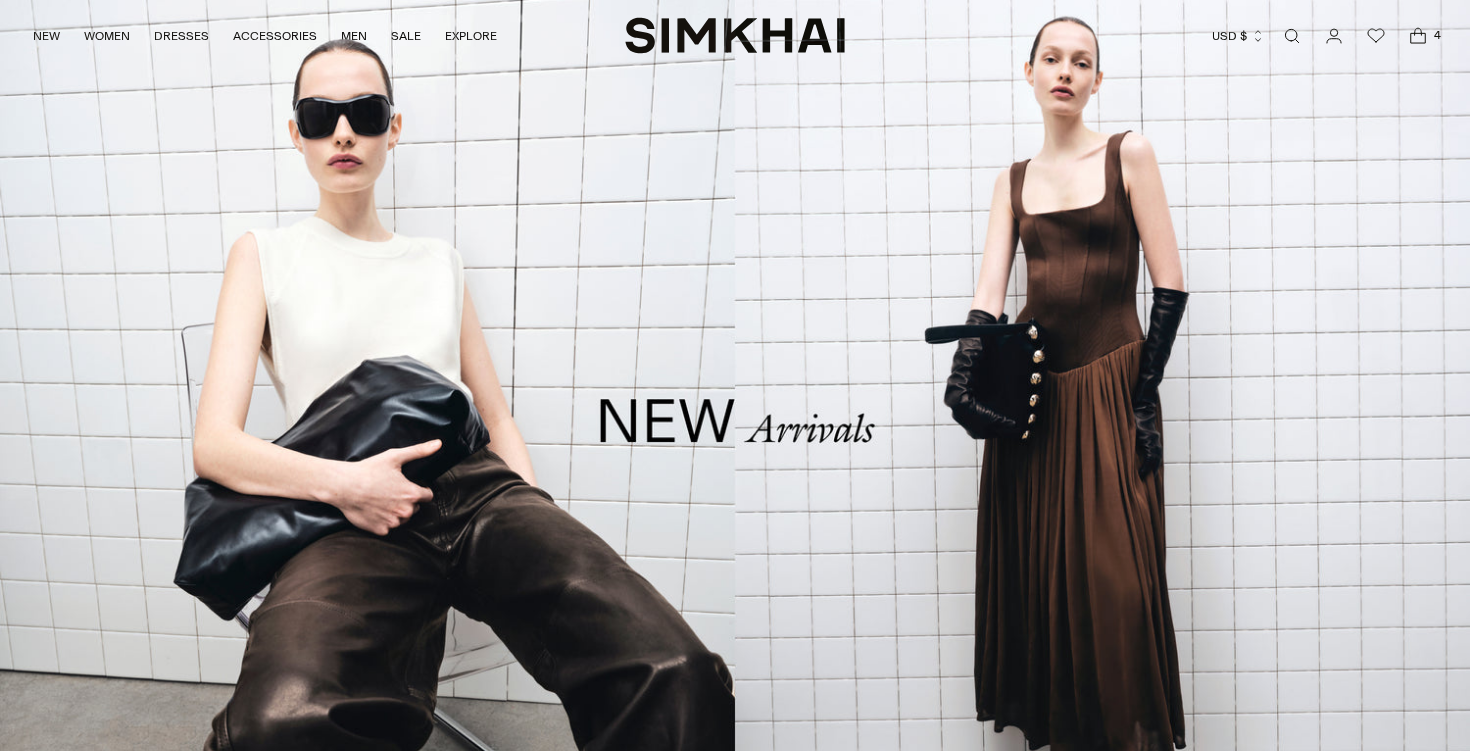scroll, scrollTop: 0, scrollLeft: 0, axis: both 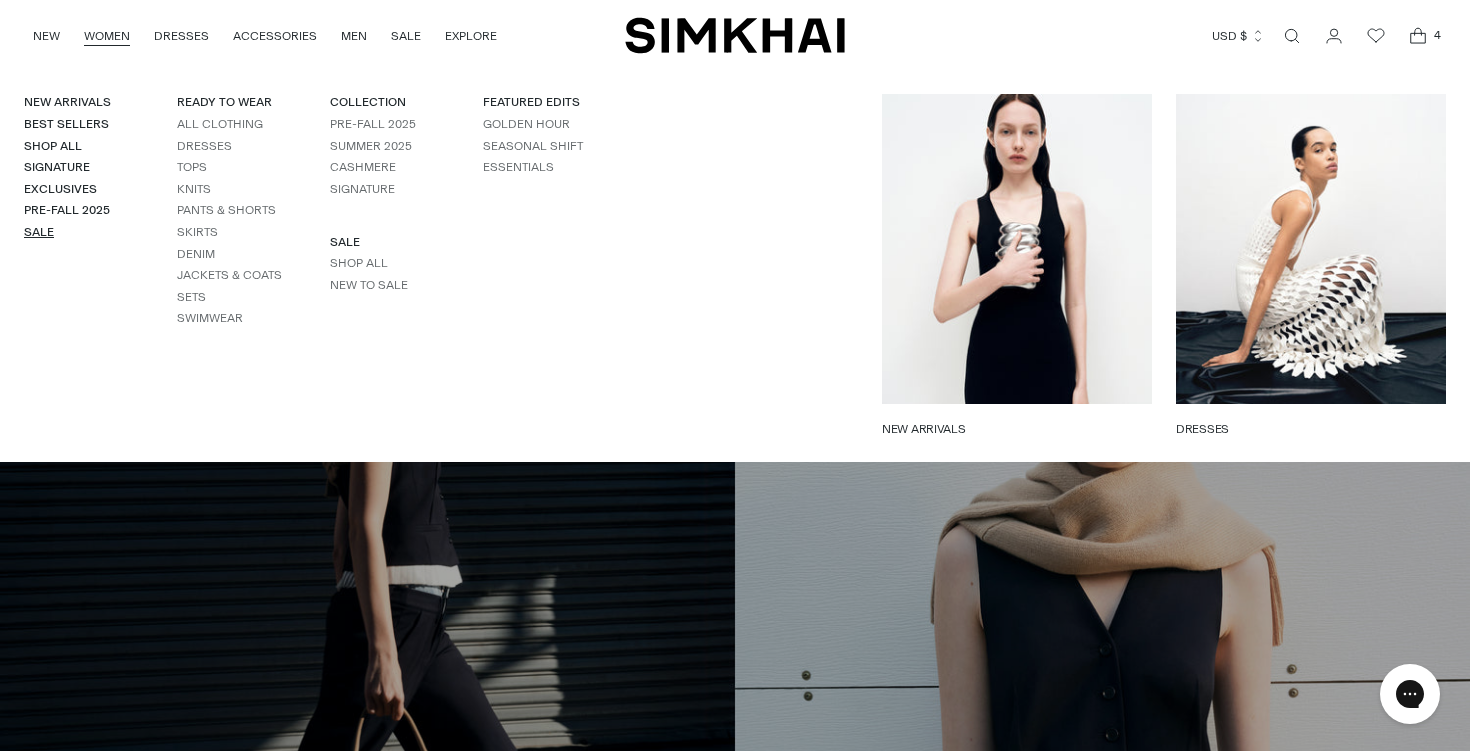 click on "Sale" at bounding box center (39, 232) 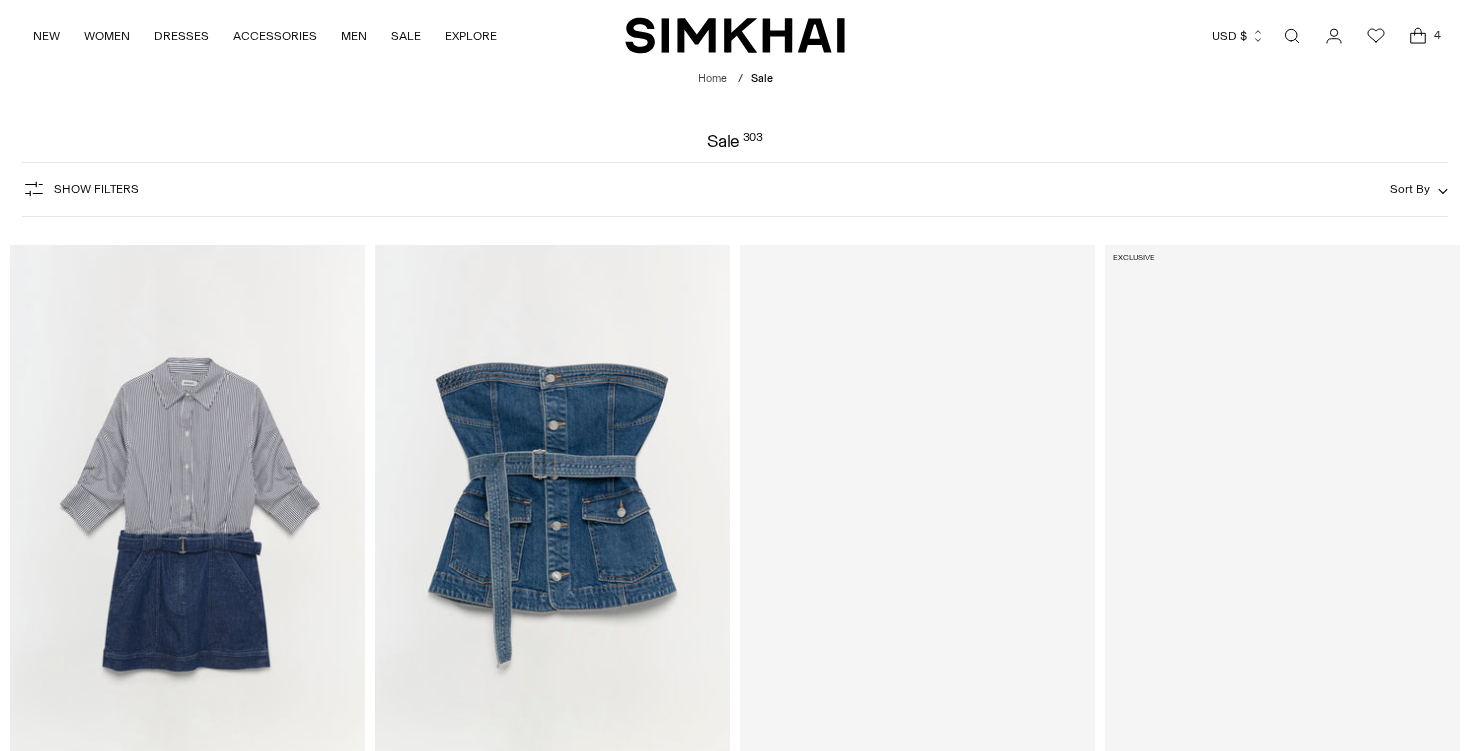 scroll, scrollTop: 0, scrollLeft: 0, axis: both 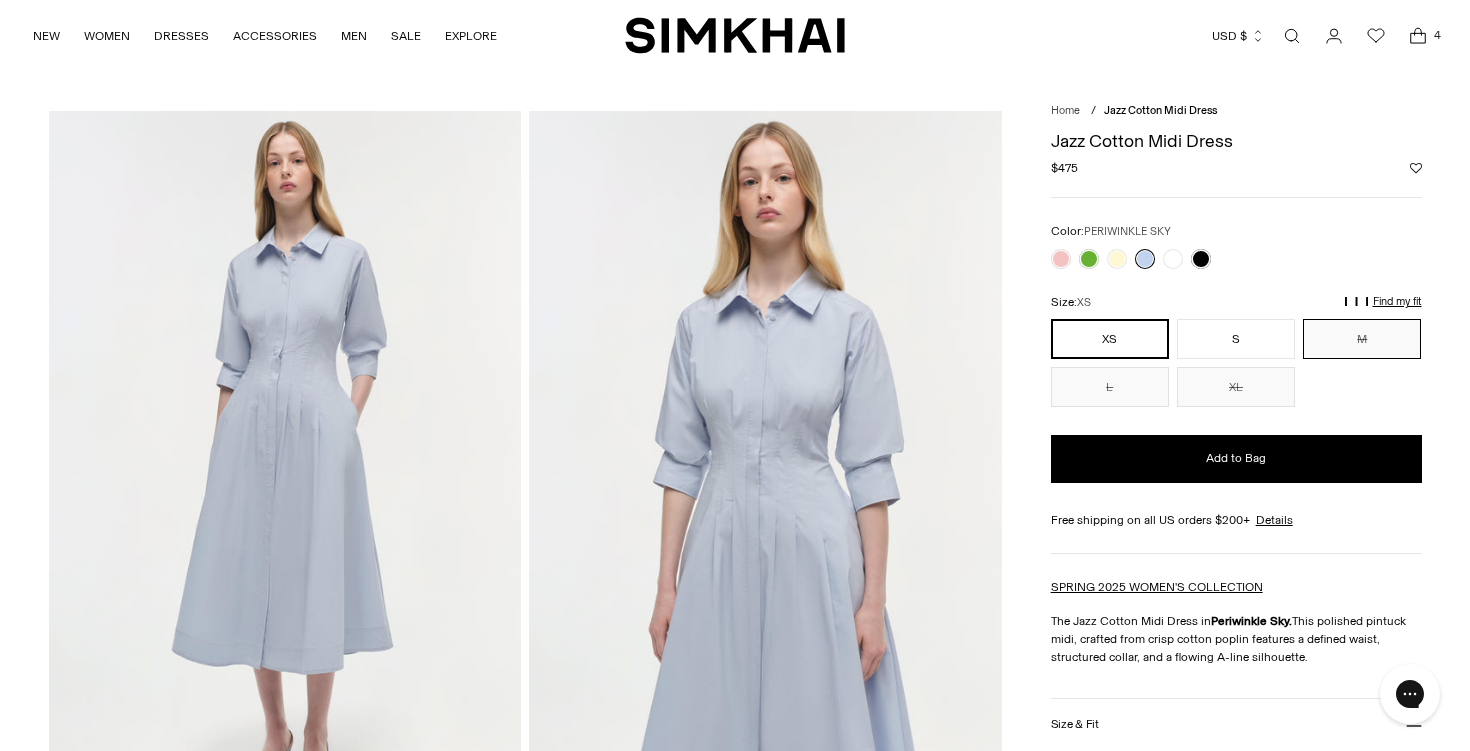 click on "M" at bounding box center [1362, 339] 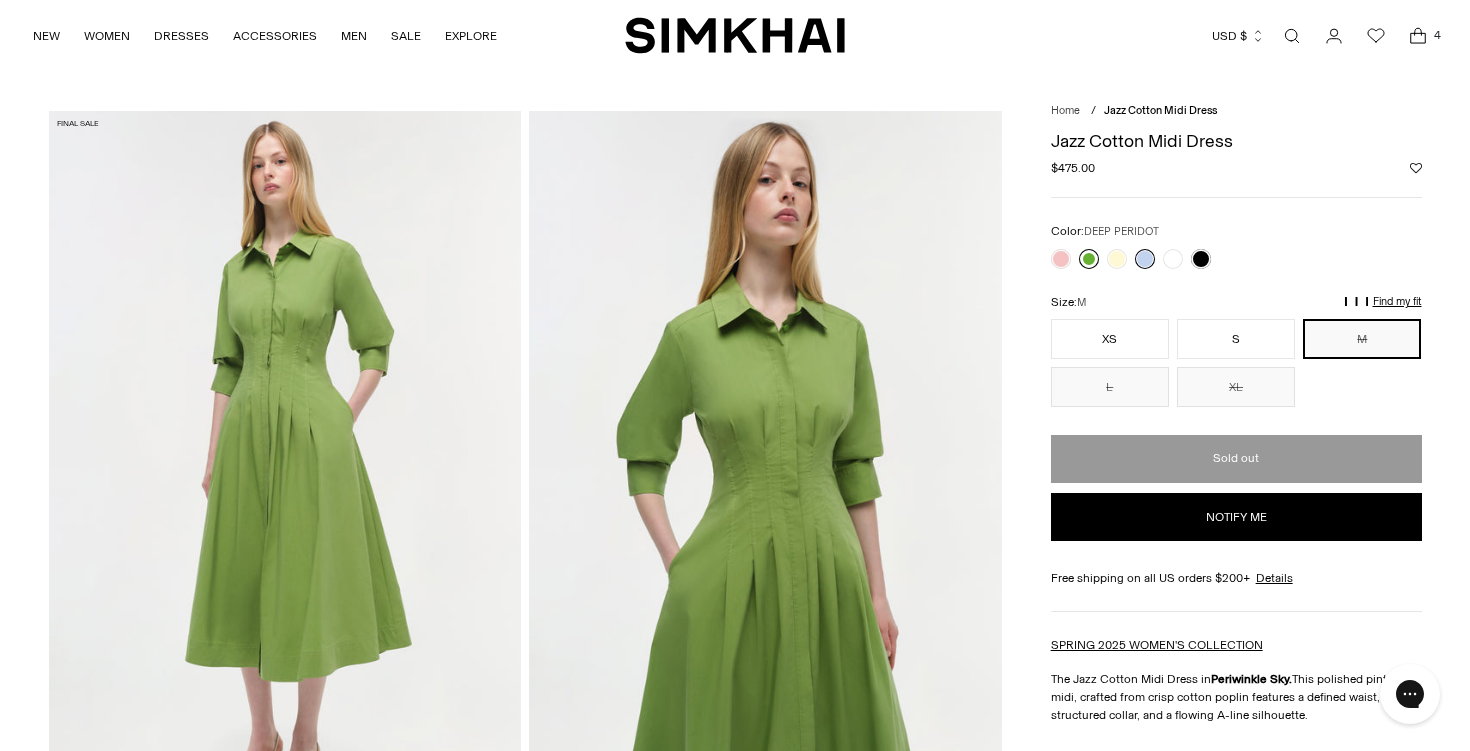 click at bounding box center [1089, 259] 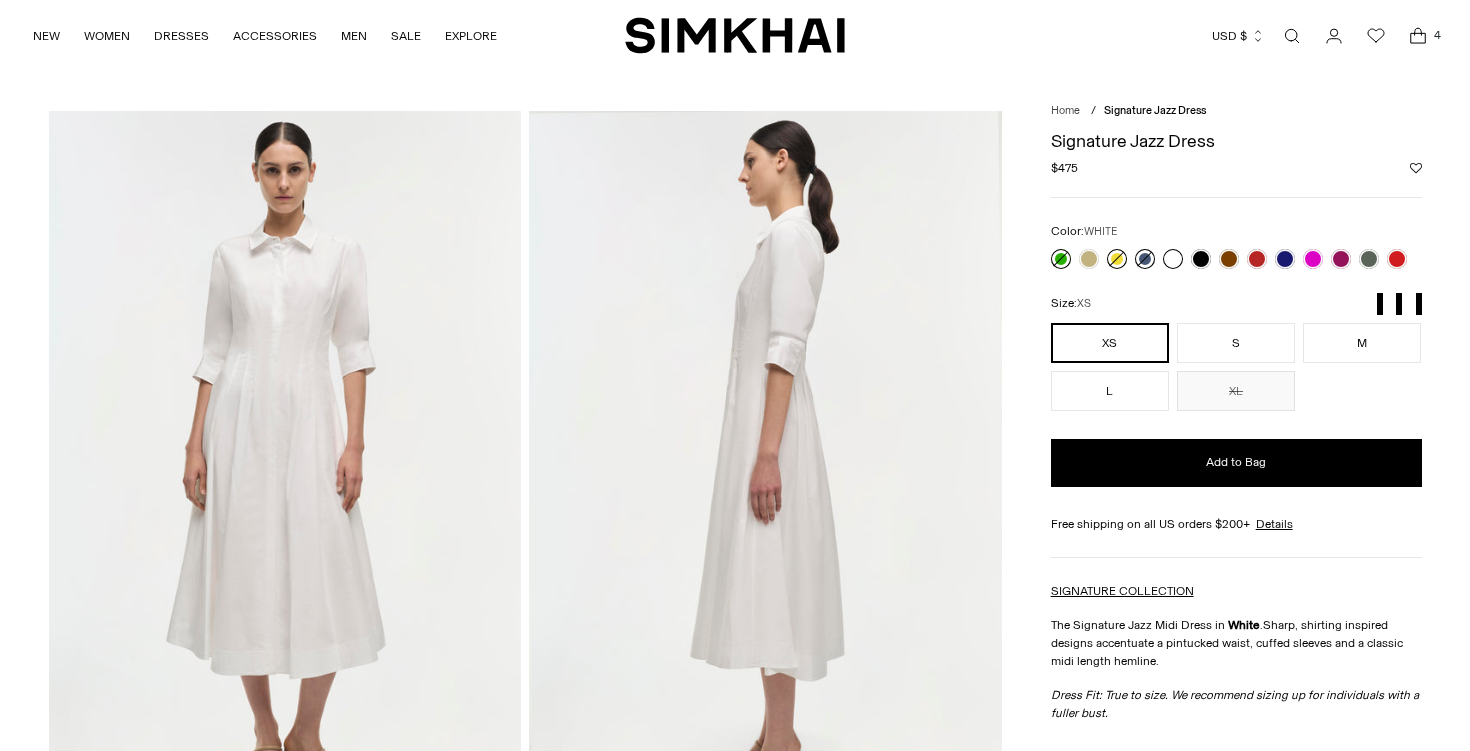scroll, scrollTop: 0, scrollLeft: 0, axis: both 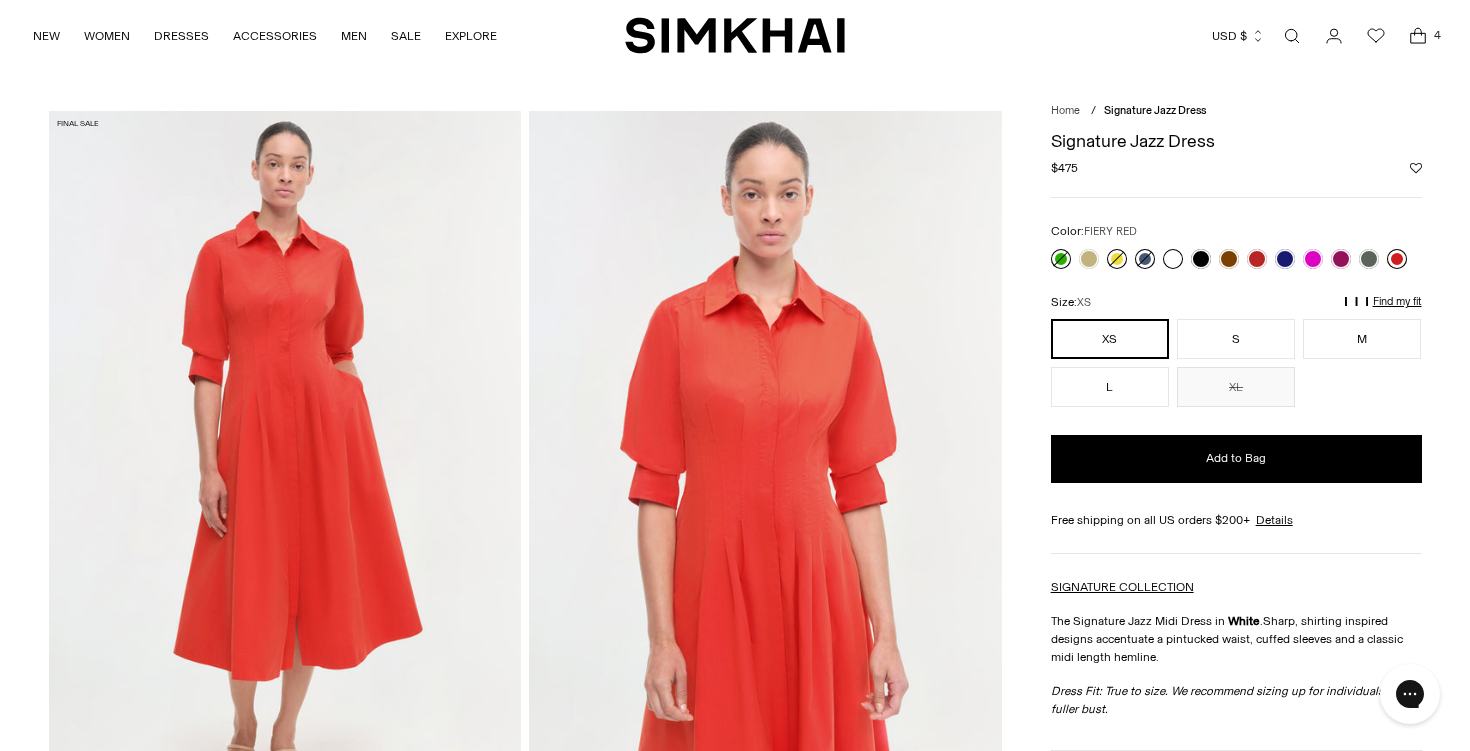 click at bounding box center (1397, 259) 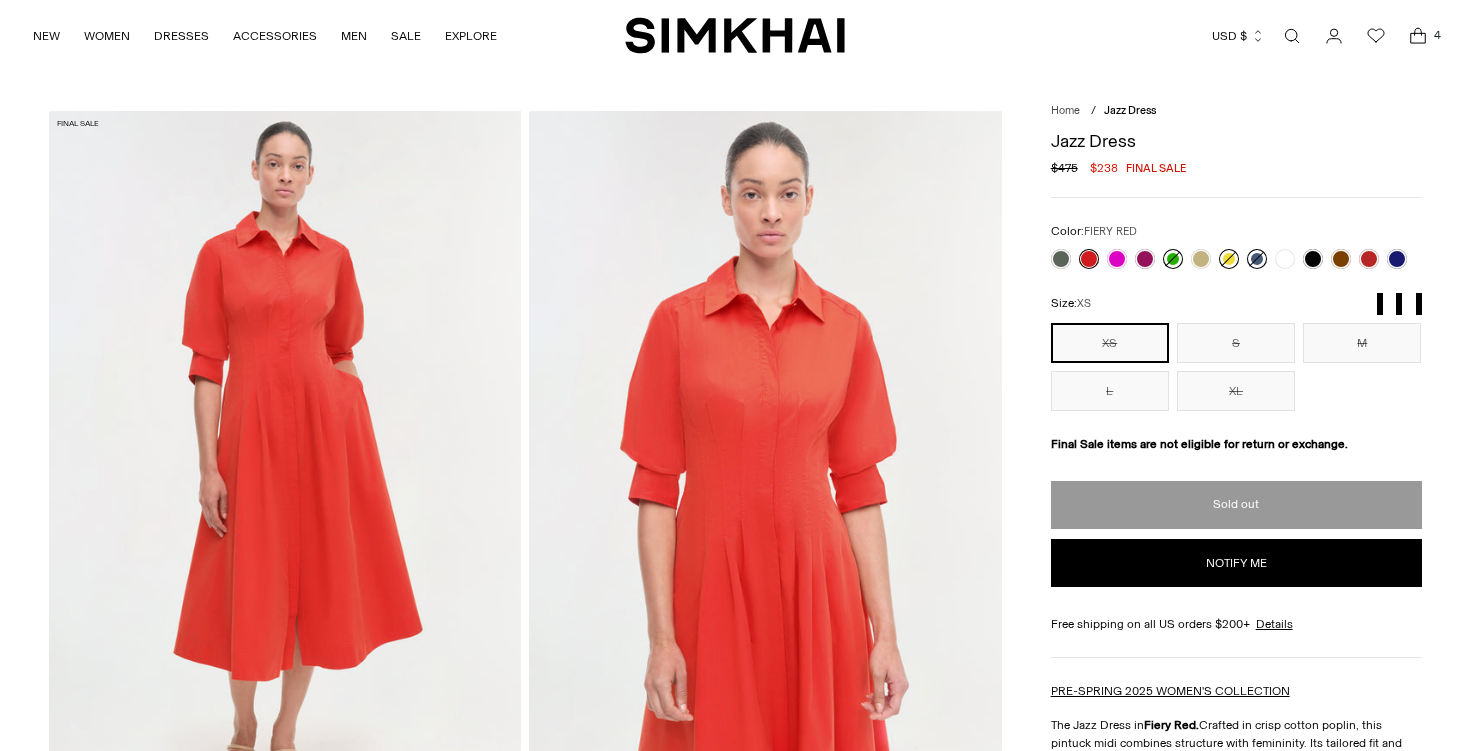 scroll, scrollTop: 0, scrollLeft: 0, axis: both 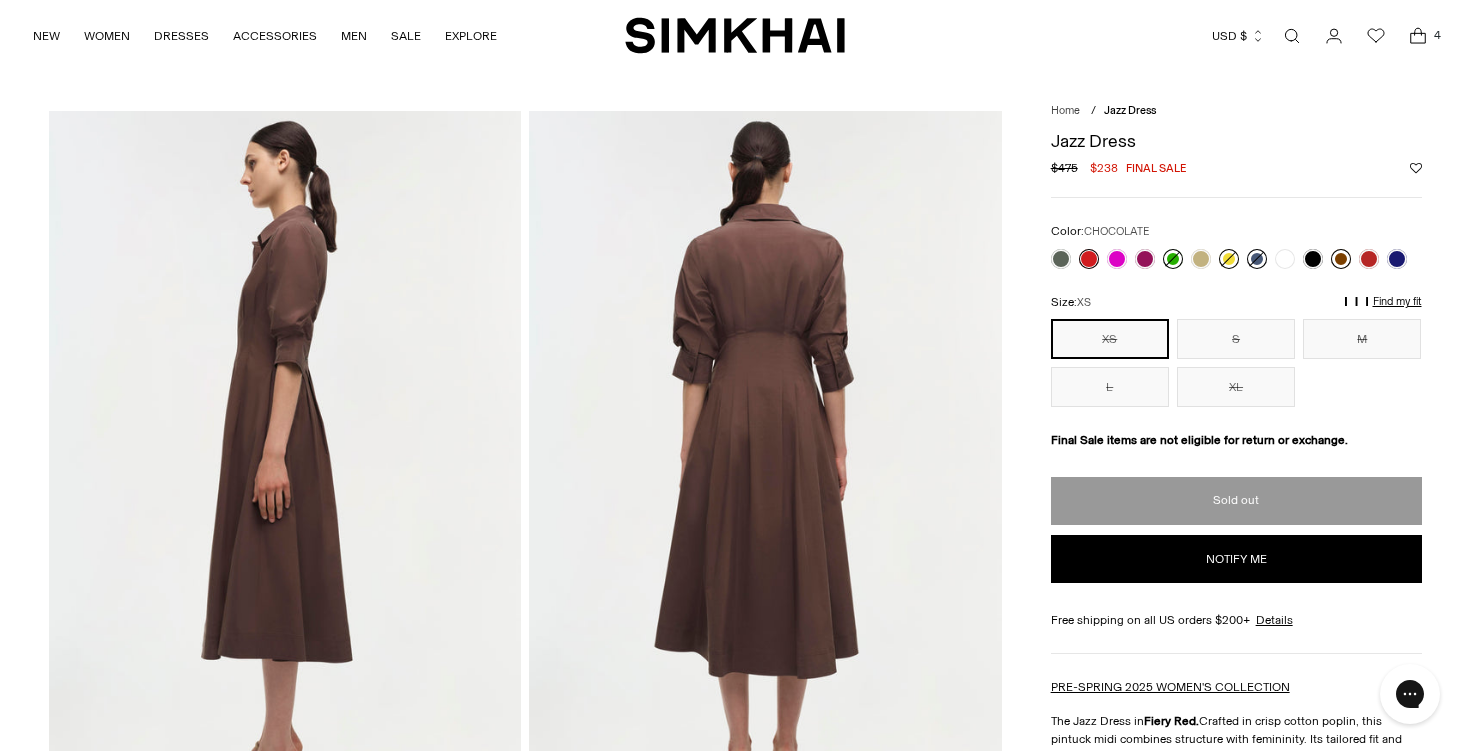 click at bounding box center [1341, 259] 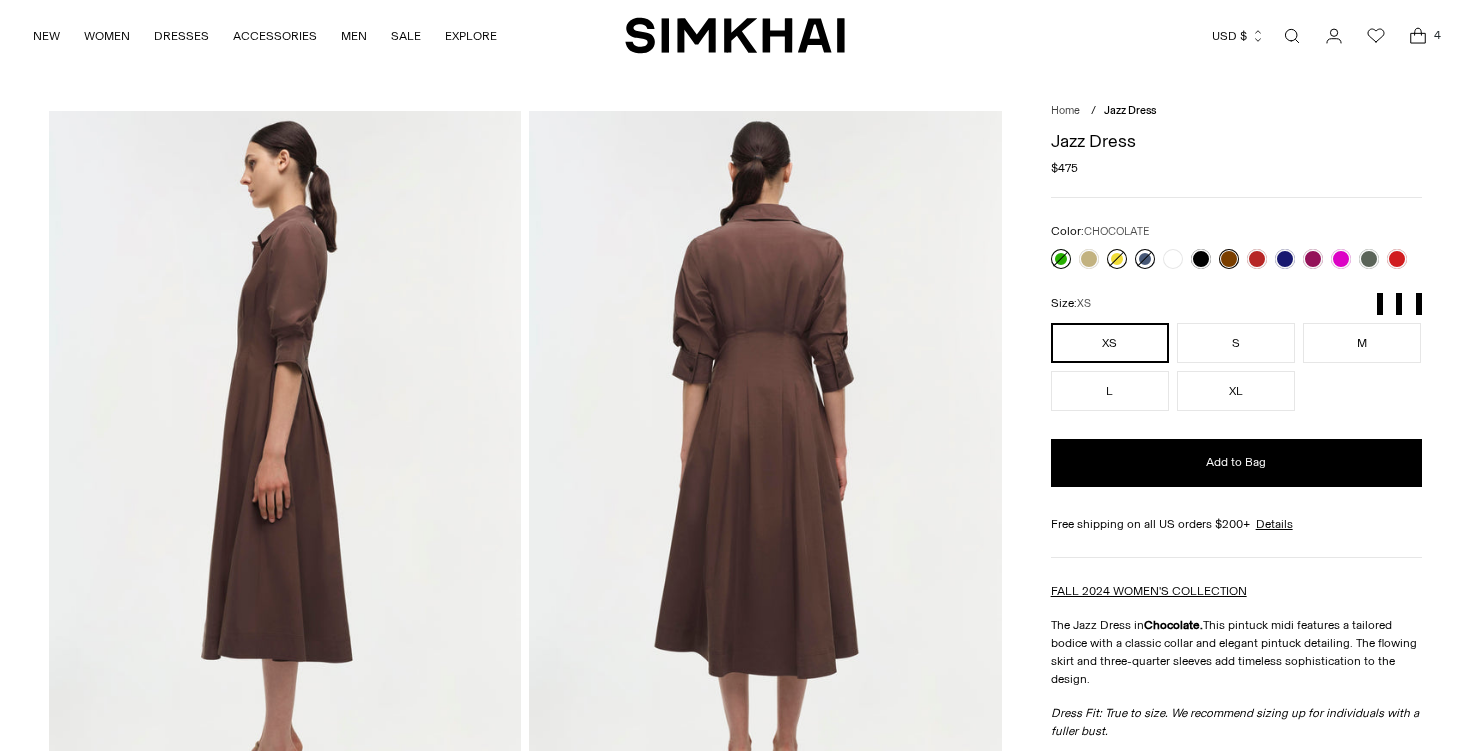 scroll, scrollTop: 0, scrollLeft: 0, axis: both 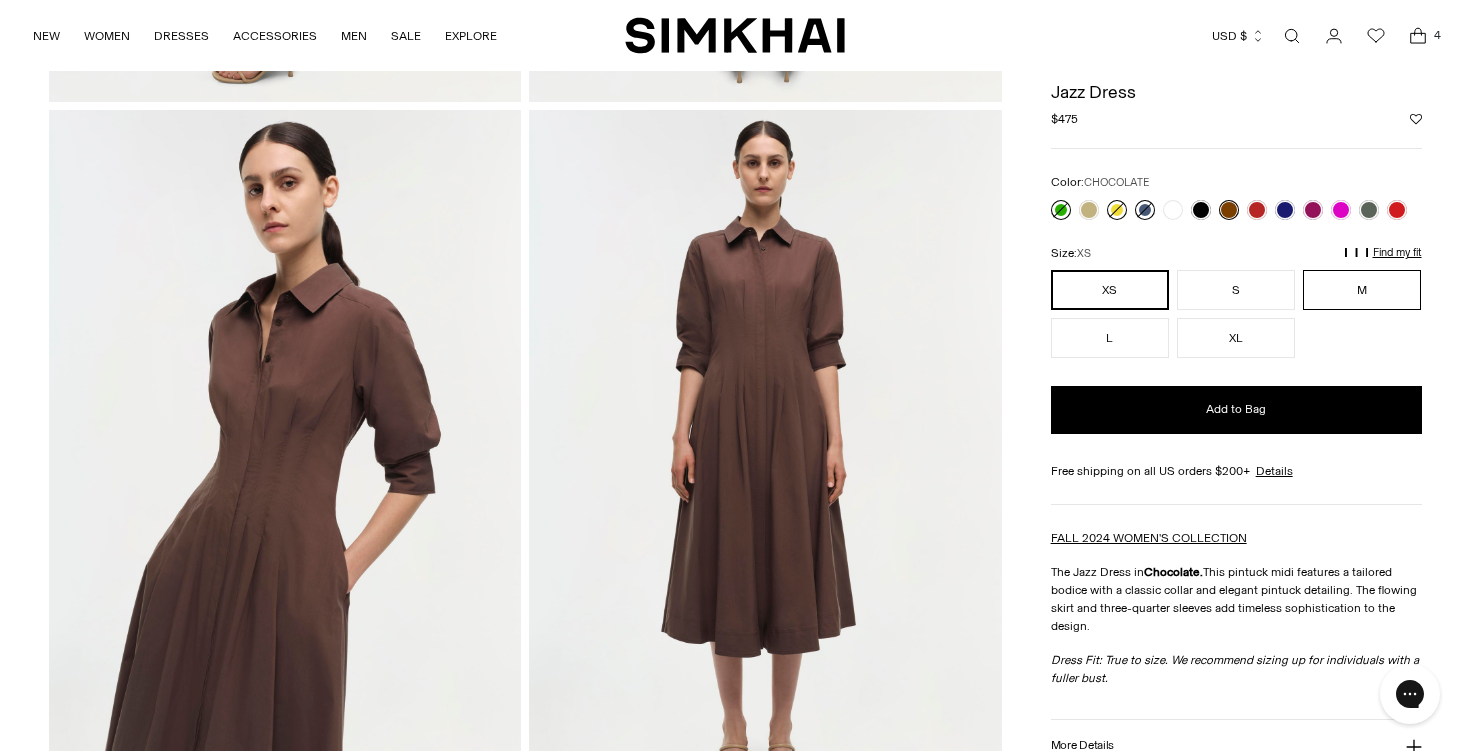click on "M" at bounding box center [1362, 290] 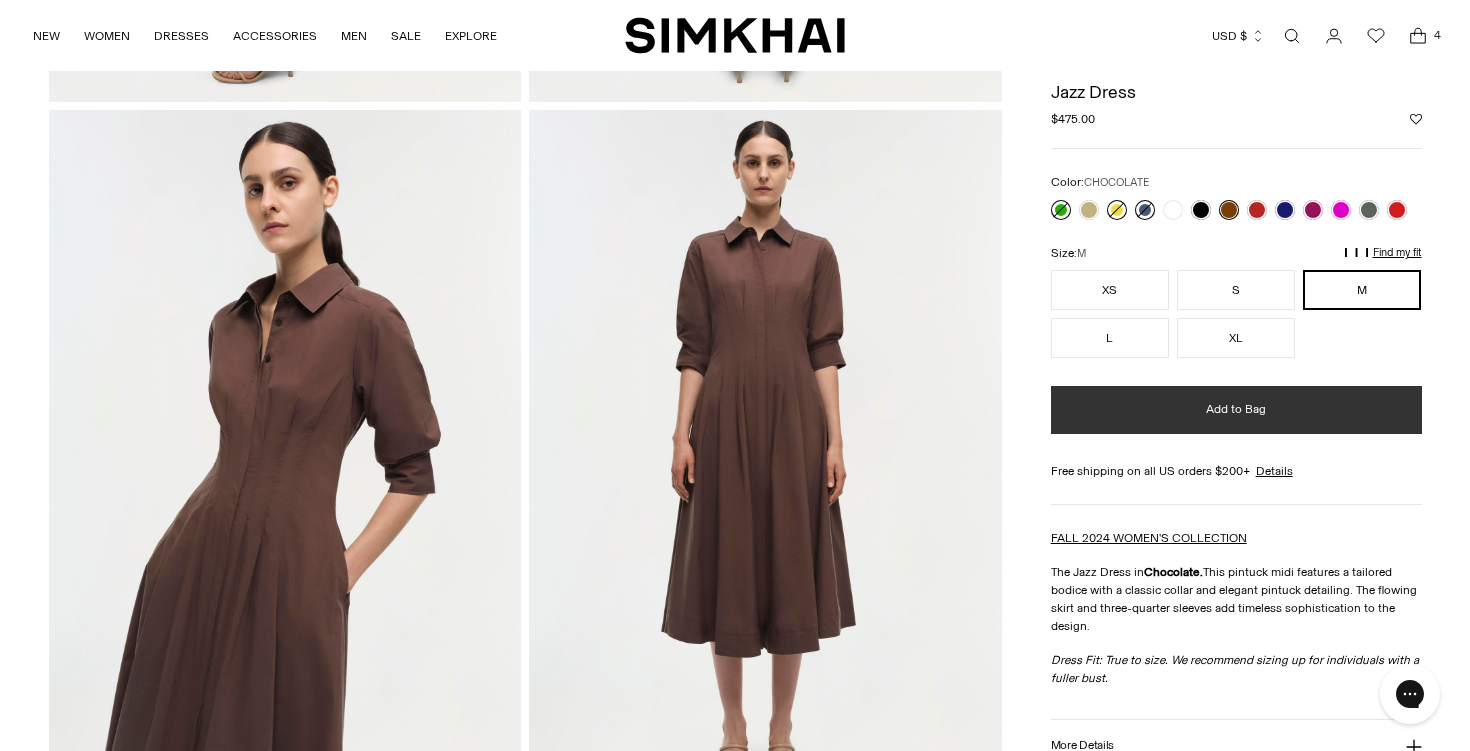 click on "Add to Bag" at bounding box center (1236, 409) 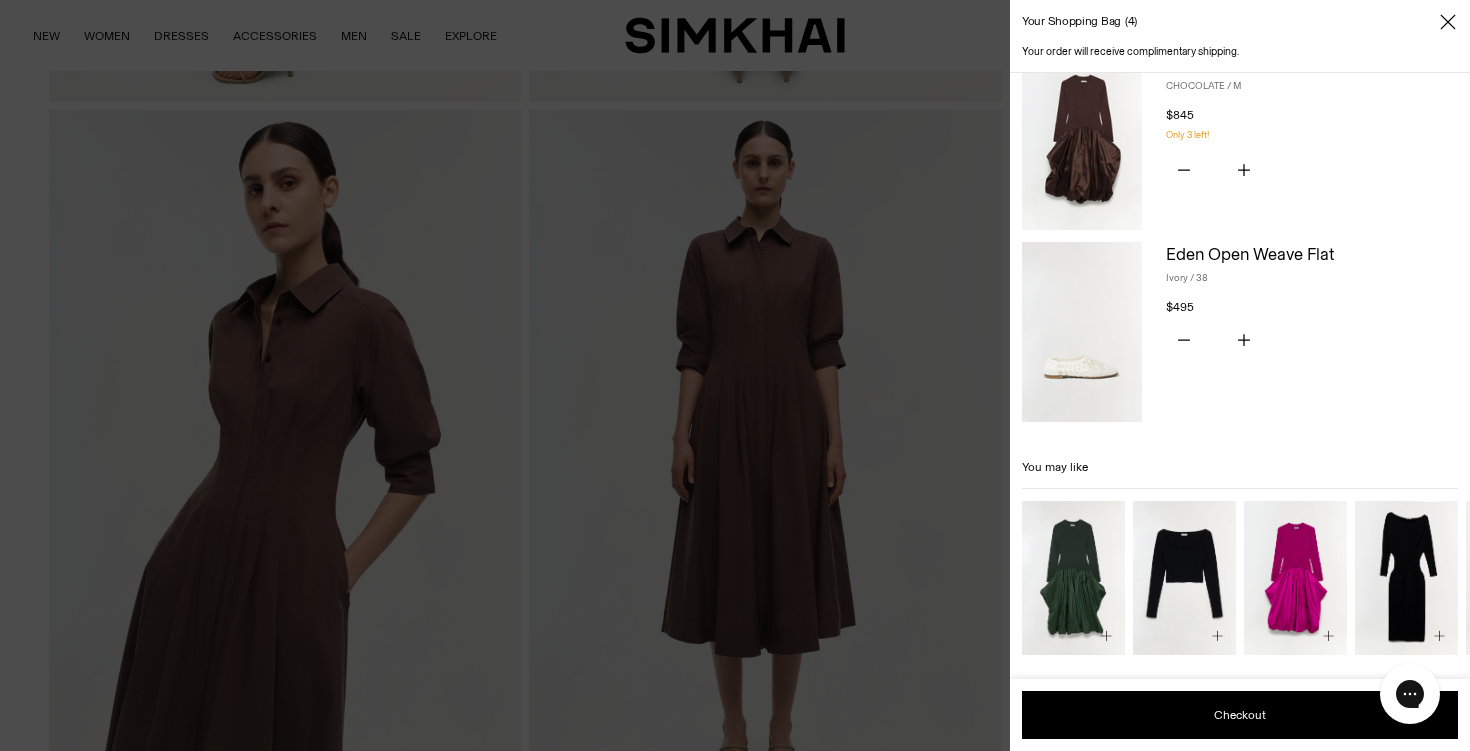 scroll, scrollTop: 611, scrollLeft: 0, axis: vertical 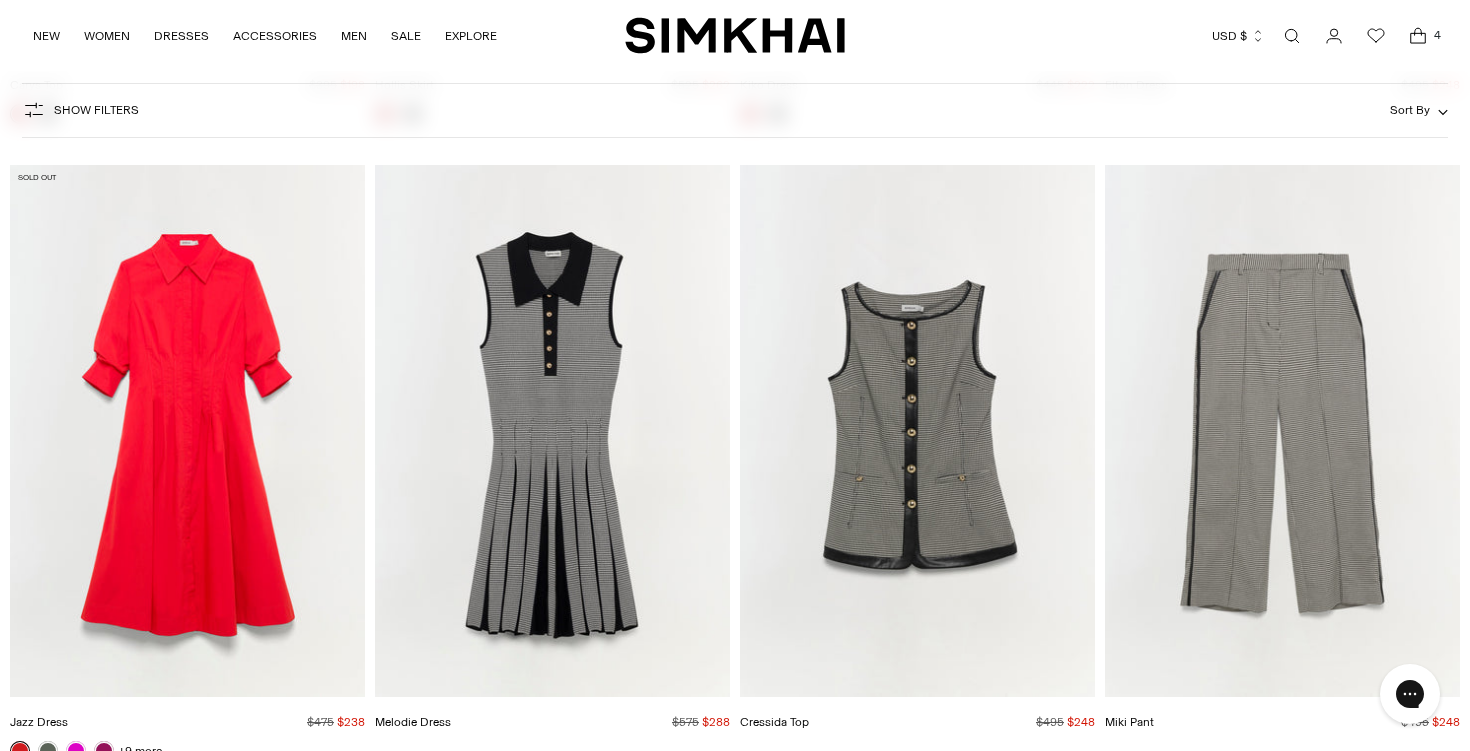 click at bounding box center (0, 0) 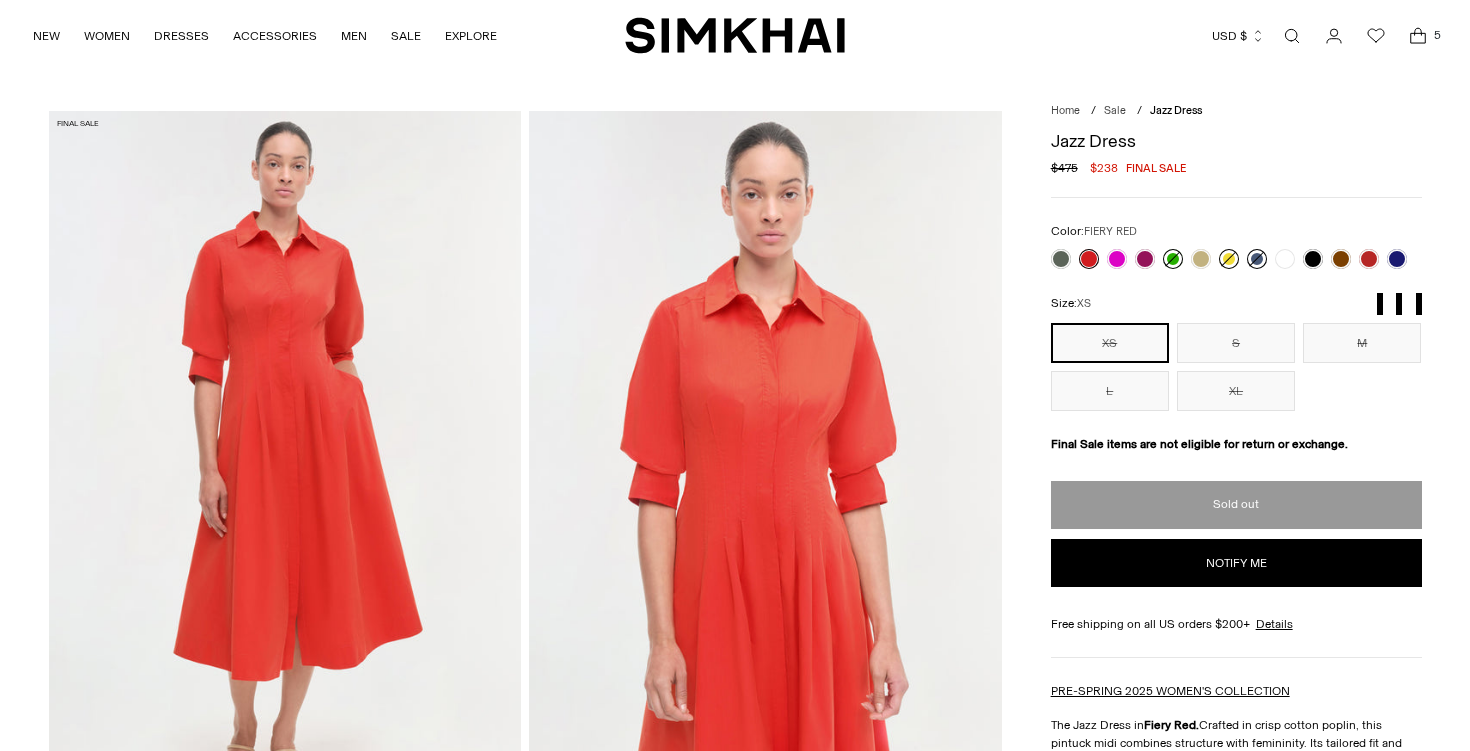 scroll, scrollTop: 0, scrollLeft: 0, axis: both 